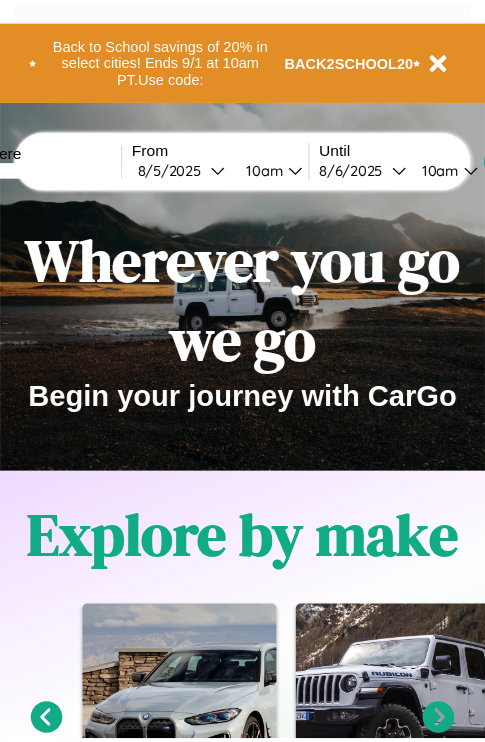 scroll, scrollTop: 0, scrollLeft: 0, axis: both 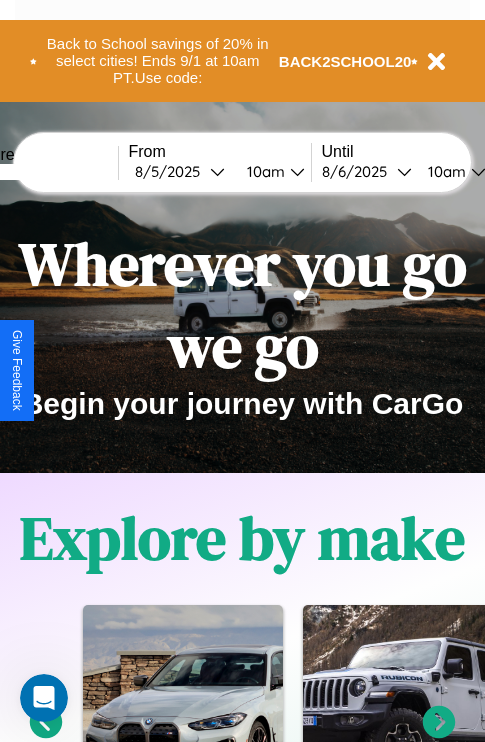click at bounding box center (43, 172) 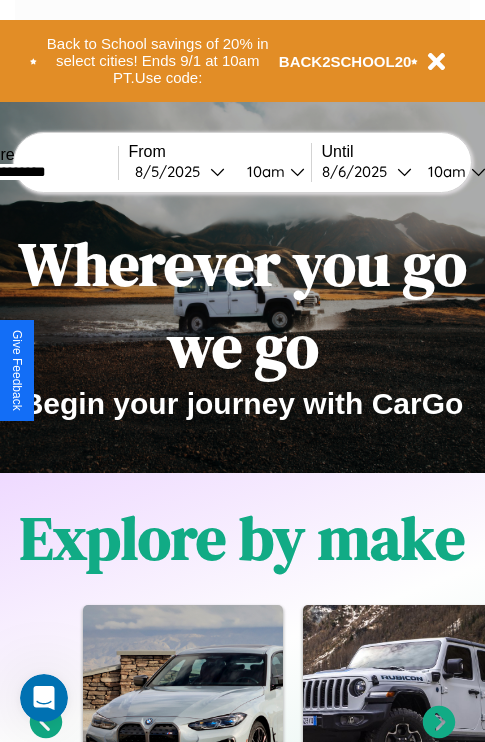 type on "**********" 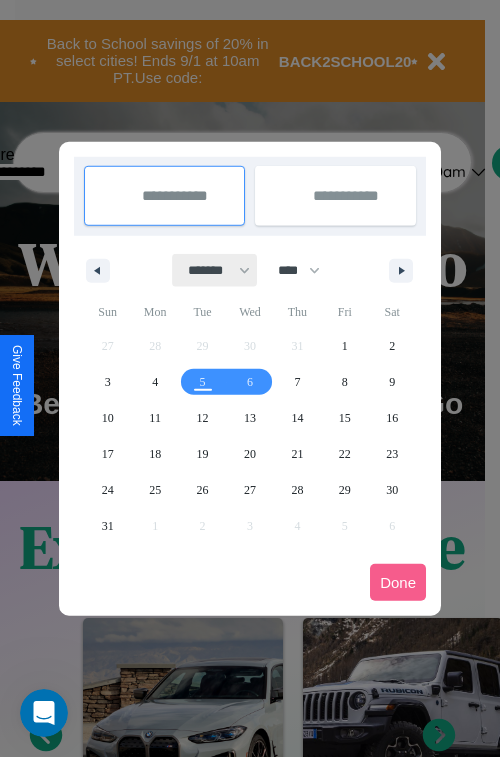 click on "******* ******** ***** ***** *** **** **** ****** ********* ******* ******** ********" at bounding box center [215, 270] 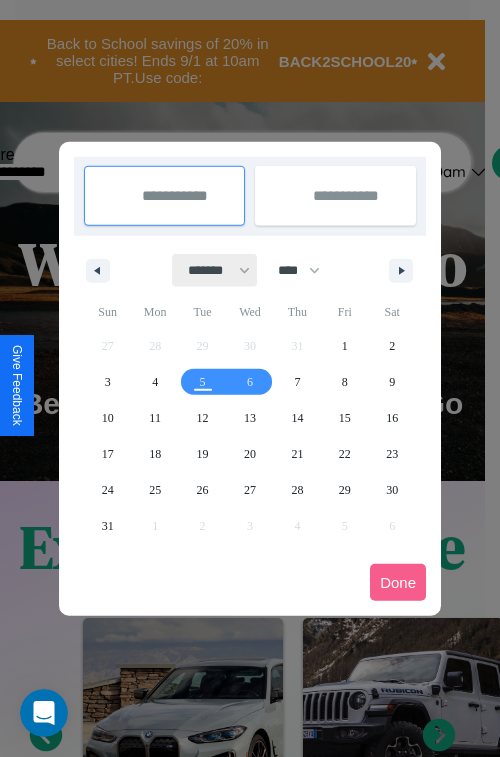 select on "*" 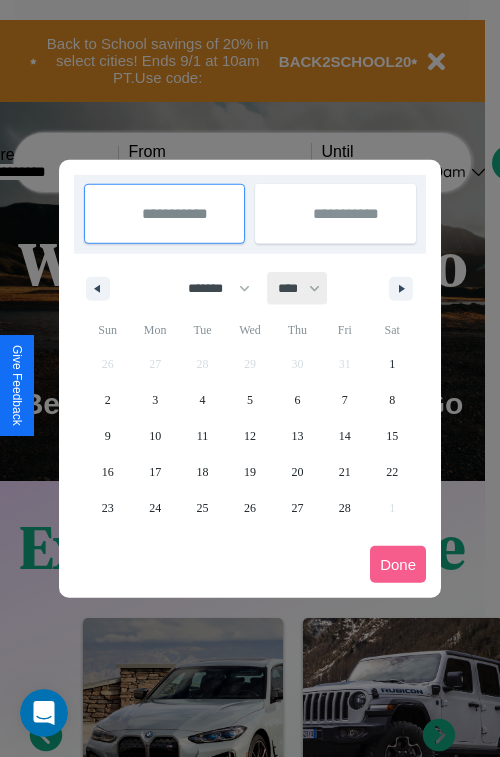 click on "**** **** **** **** **** **** **** **** **** **** **** **** **** **** **** **** **** **** **** **** **** **** **** **** **** **** **** **** **** **** **** **** **** **** **** **** **** **** **** **** **** **** **** **** **** **** **** **** **** **** **** **** **** **** **** **** **** **** **** **** **** **** **** **** **** **** **** **** **** **** **** **** **** **** **** **** **** **** **** **** **** **** **** **** **** **** **** **** **** **** **** **** **** **** **** **** **** **** **** **** **** **** **** **** **** **** **** **** **** **** **** **** **** **** **** **** **** **** **** **** ****" at bounding box center (298, 288) 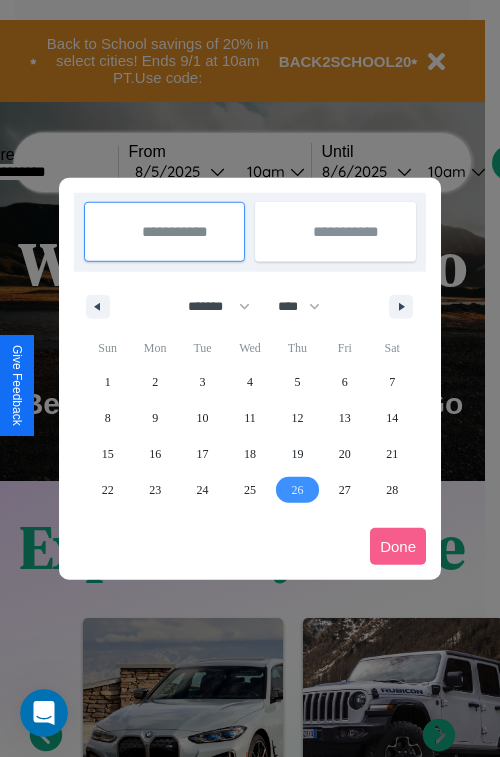 click on "26" at bounding box center (297, 490) 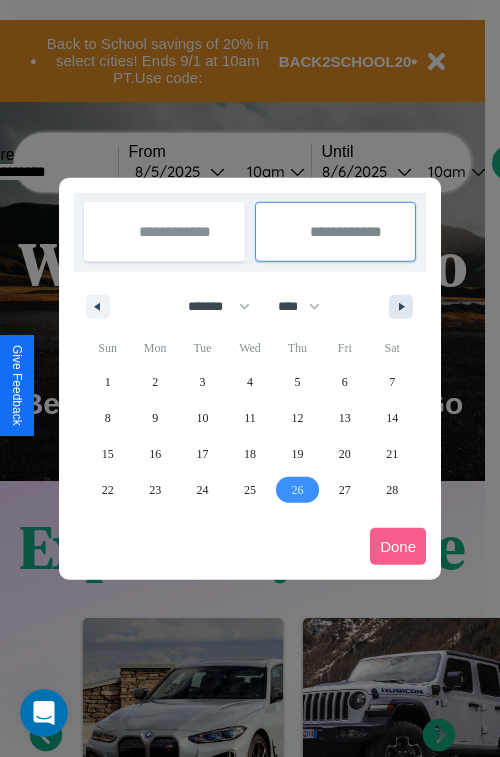 click at bounding box center (405, 307) 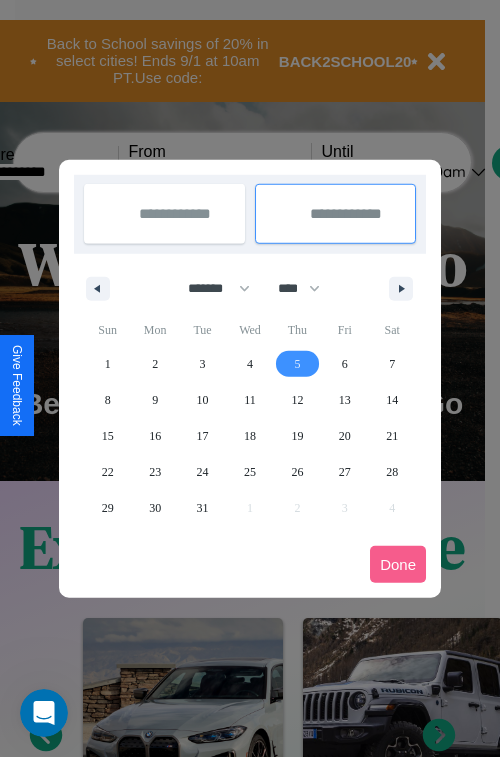 click on "5" at bounding box center [297, 364] 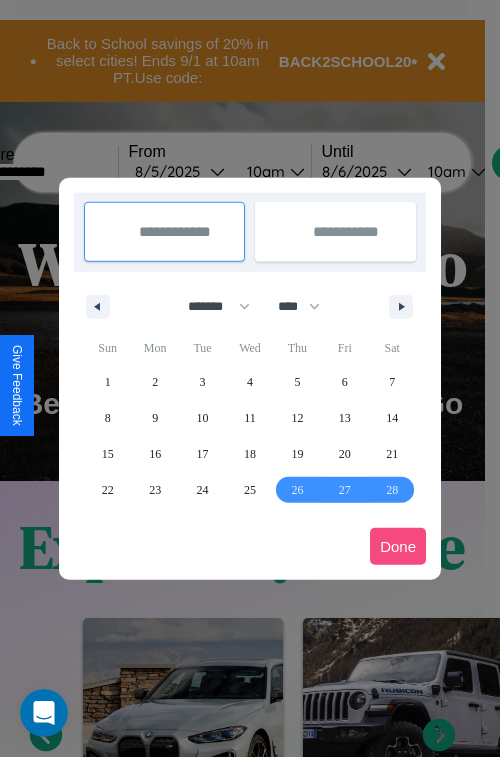 click on "Done" at bounding box center (398, 546) 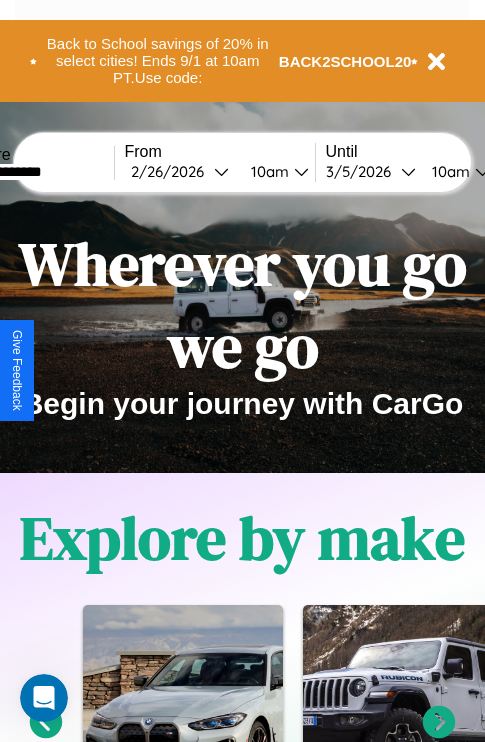 click on "10am" at bounding box center (267, 171) 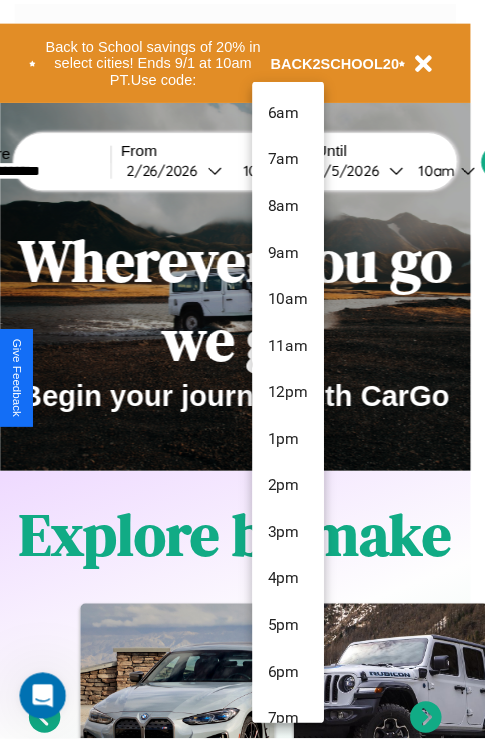 scroll, scrollTop: 163, scrollLeft: 0, axis: vertical 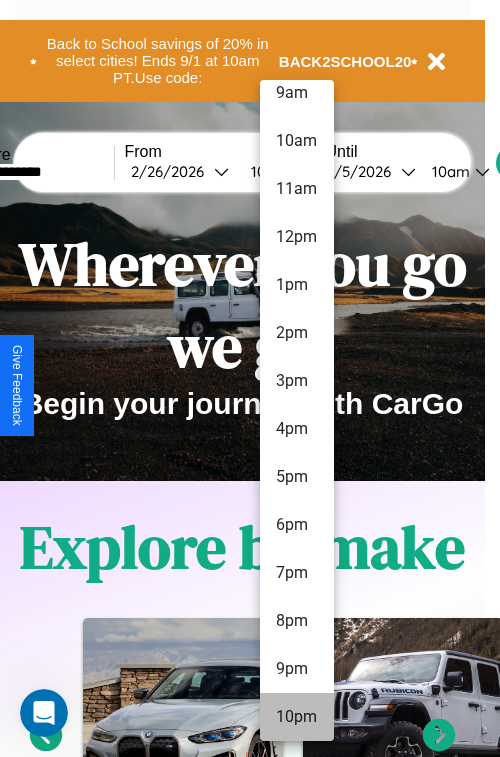 click on "10pm" at bounding box center [297, 717] 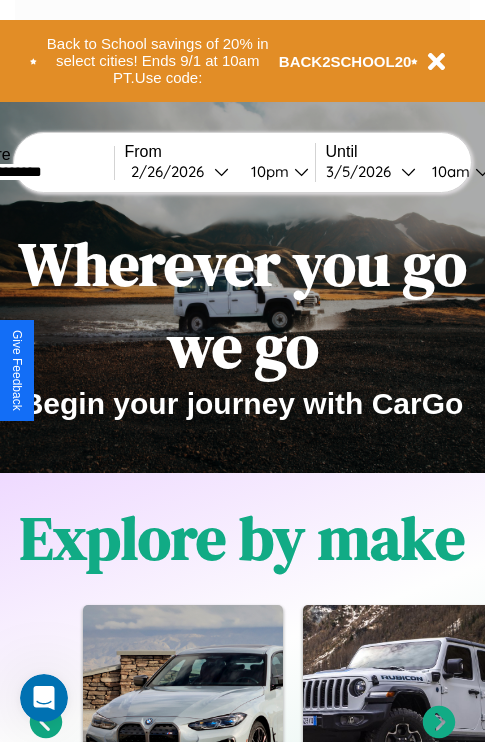 click on "10am" at bounding box center (448, 171) 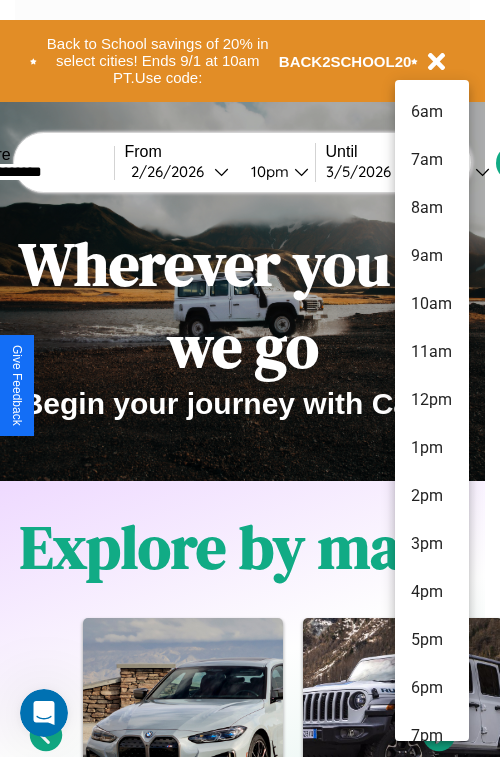 click on "8am" at bounding box center (432, 208) 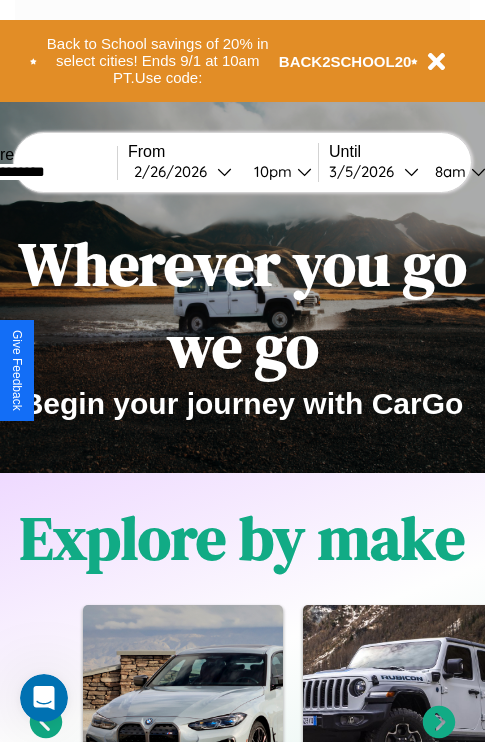 scroll, scrollTop: 0, scrollLeft: 69, axis: horizontal 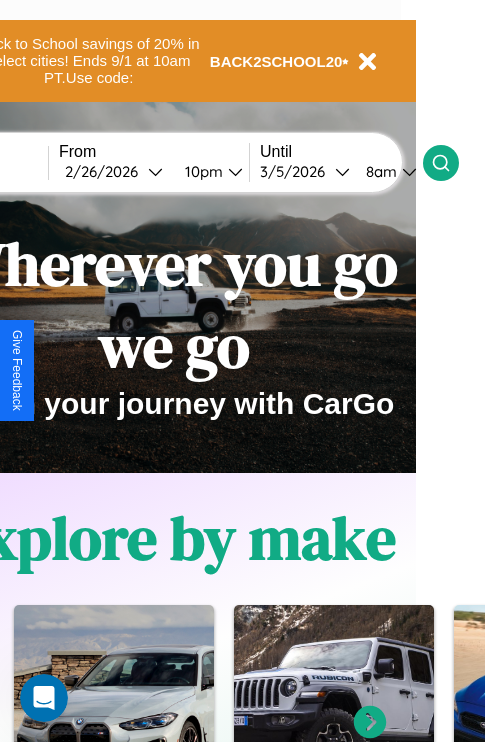 click 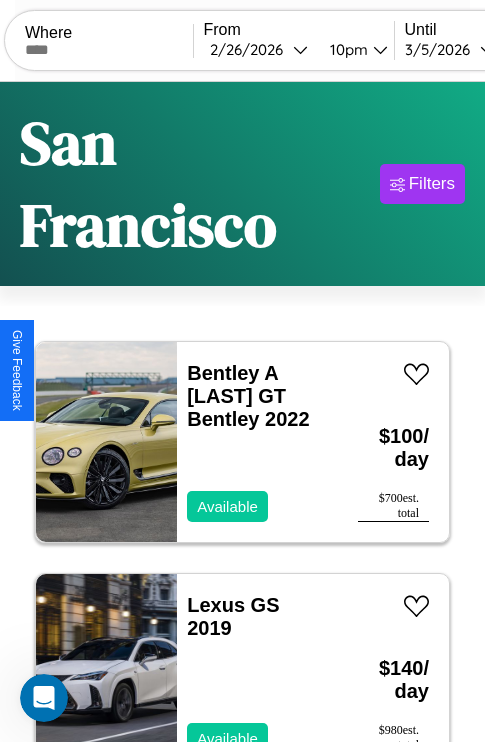 scroll, scrollTop: 177, scrollLeft: 0, axis: vertical 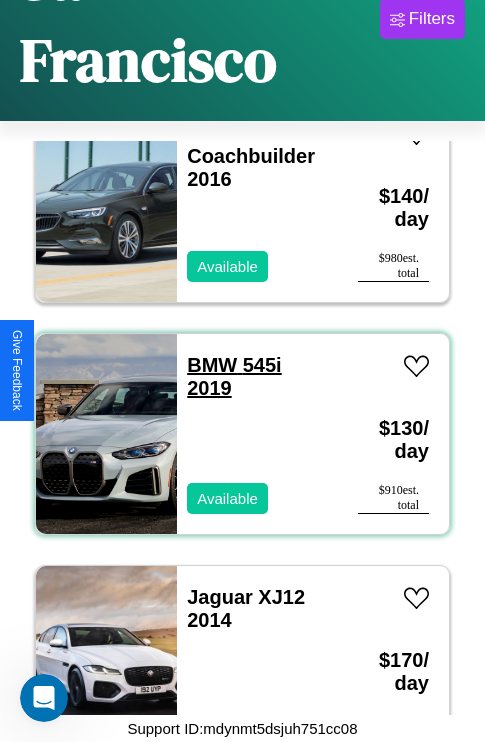 click on "BMW   545i   2019" at bounding box center (234, 376) 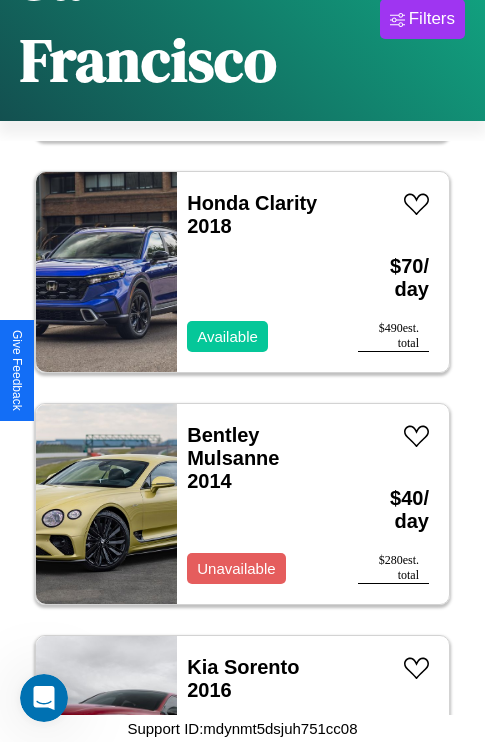 scroll, scrollTop: 6414, scrollLeft: 0, axis: vertical 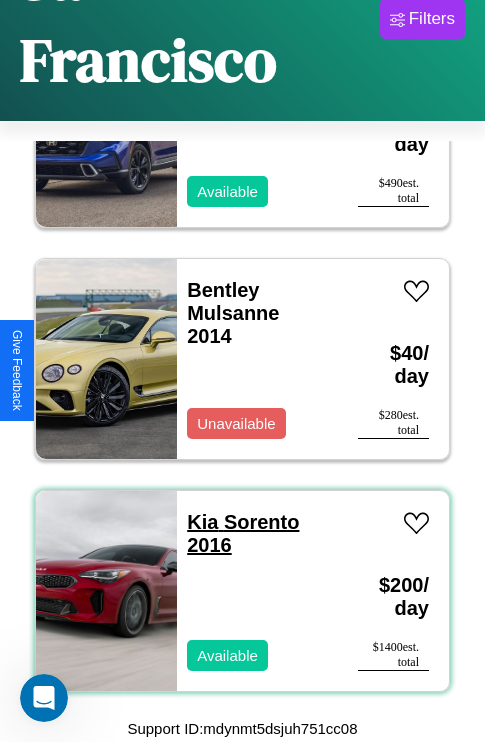 click on "Kia   Sorento   2016" at bounding box center [243, 533] 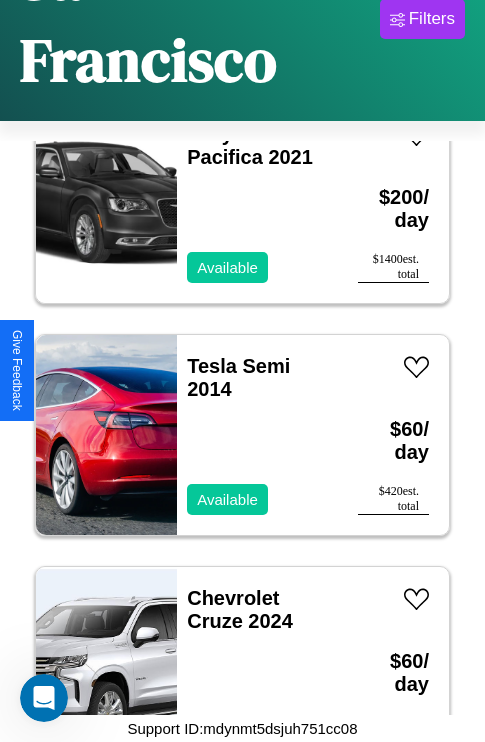 scroll, scrollTop: 771, scrollLeft: 0, axis: vertical 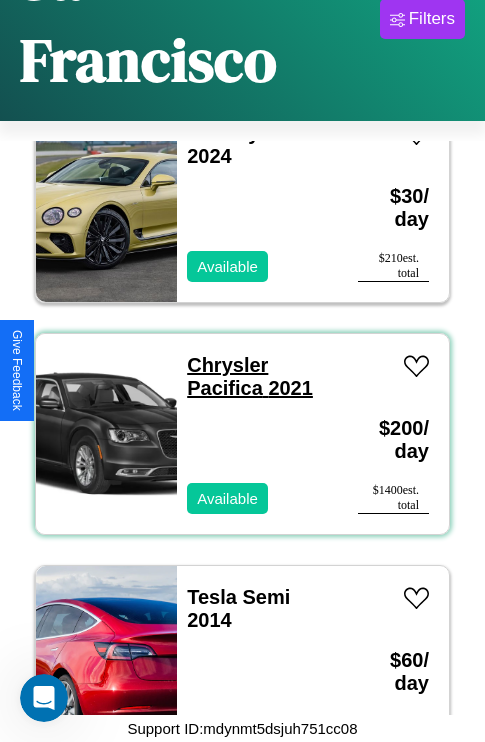 click on "Chrysler   Pacifica   2021" at bounding box center (250, 376) 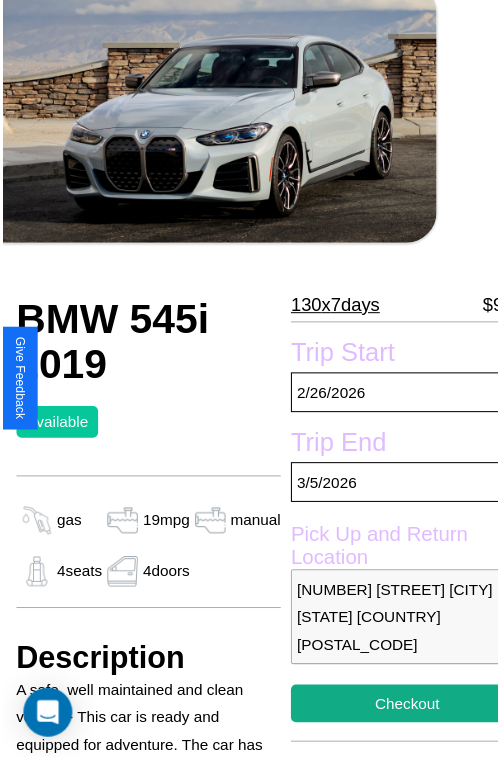 scroll, scrollTop: 112, scrollLeft: 68, axis: both 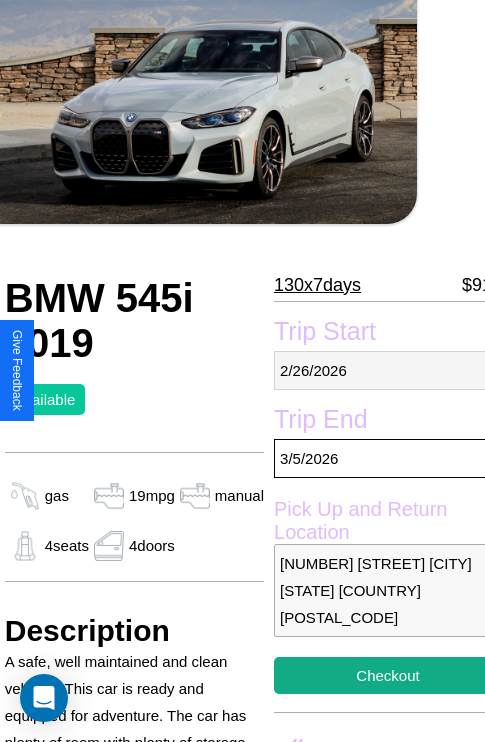 click on "[NUMBER] / [NUMBER] / [YEAR]" at bounding box center [388, 370] 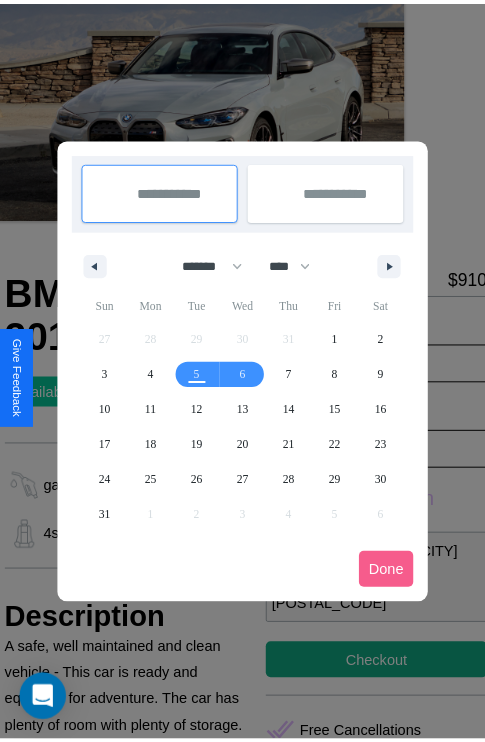 scroll, scrollTop: 0, scrollLeft: 68, axis: horizontal 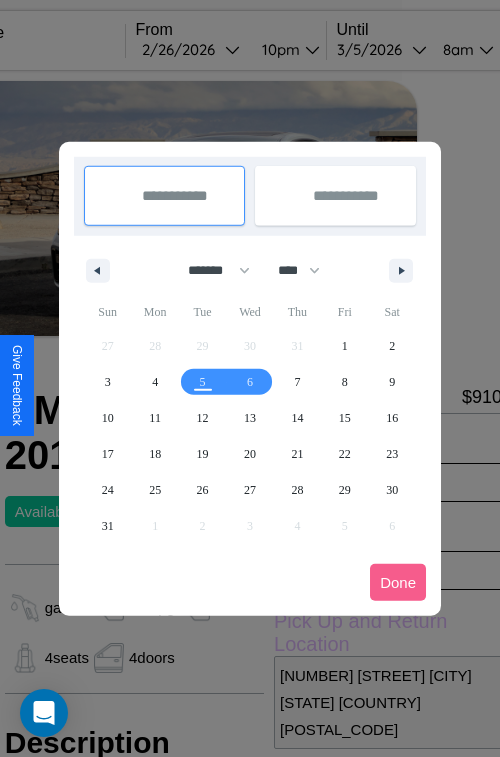 click at bounding box center (250, 378) 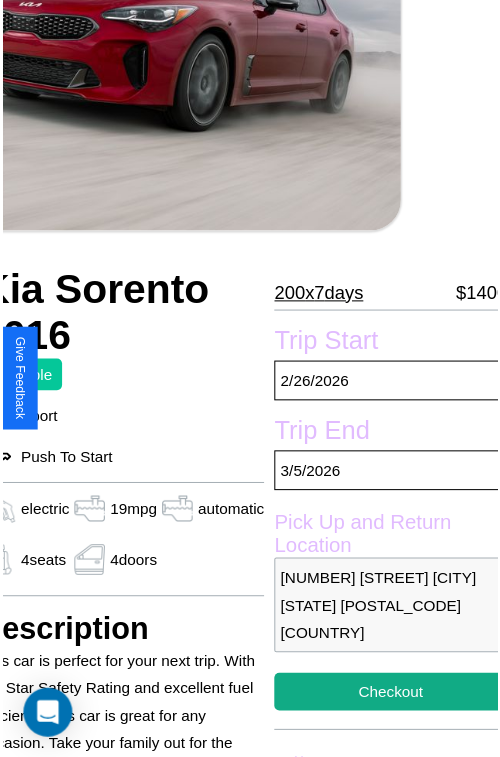 scroll, scrollTop: 221, scrollLeft: 96, axis: both 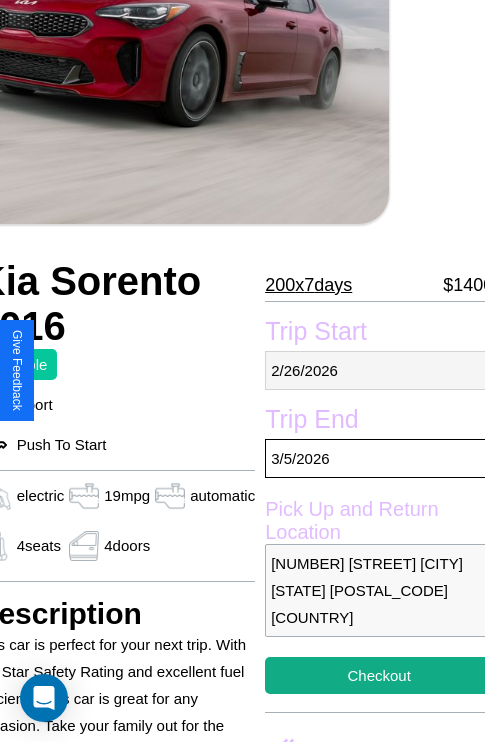 click on "[NUMBER] / [NUMBER] / [YEAR]" at bounding box center [379, 370] 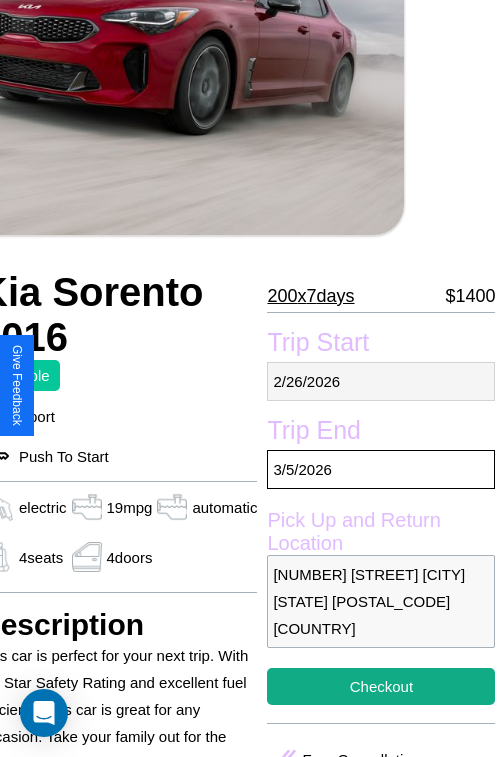 select on "*" 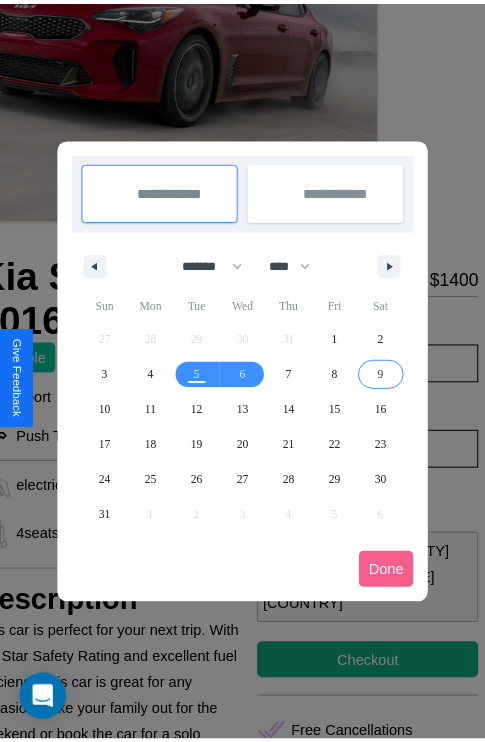 scroll, scrollTop: 0, scrollLeft: 96, axis: horizontal 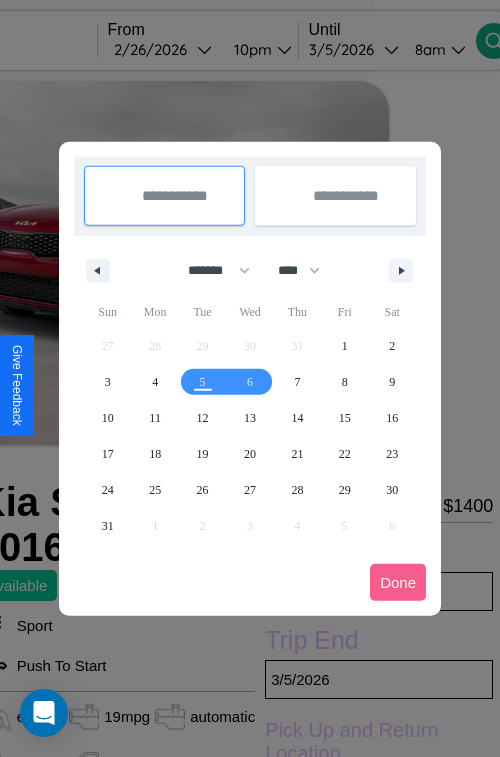 click at bounding box center [250, 378] 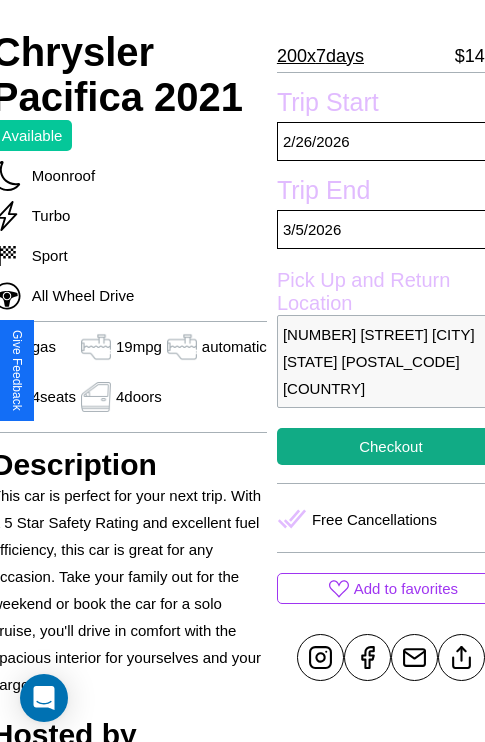 scroll, scrollTop: 441, scrollLeft: 84, axis: both 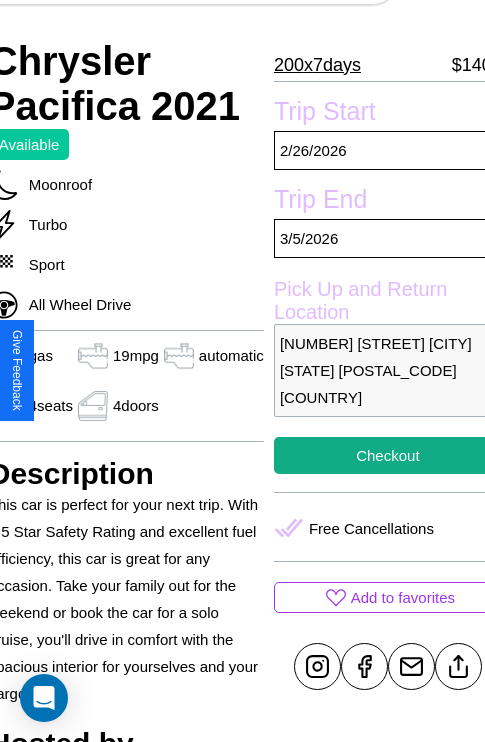 click on "[NUMBER] [STREET] [CITY] [STATE] [POSTAL_CODE] [COUNTRY]" at bounding box center [388, 370] 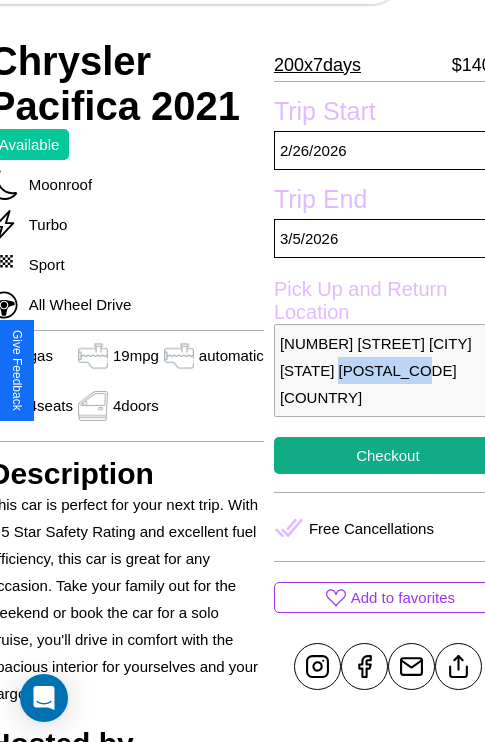 click on "241 Church Street  San Francisco California 79373 United Kingdom" at bounding box center (388, 370) 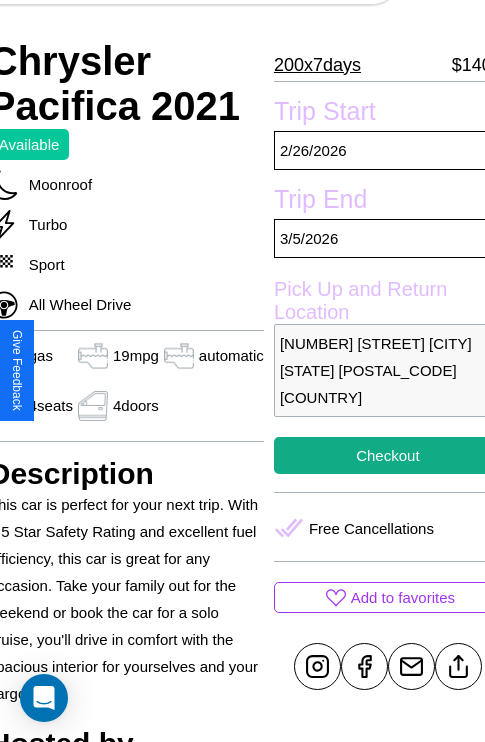 click on "241 Church Street  San Francisco California 79373 United Kingdom" at bounding box center [388, 370] 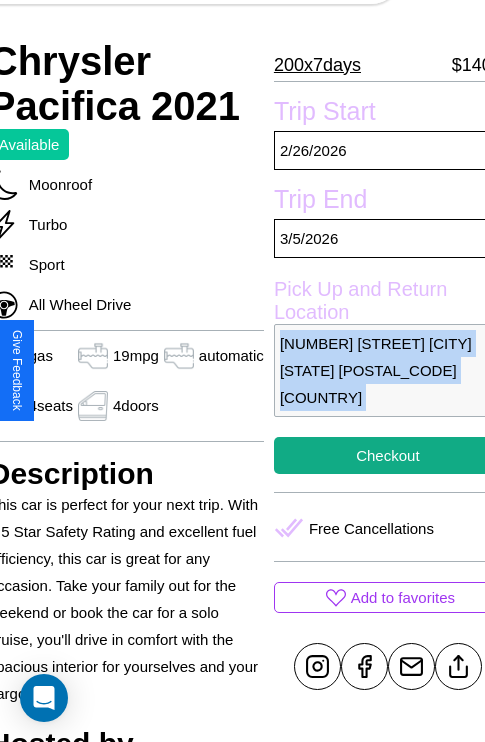 click on "241 Church Street  San Francisco California 79373 United Kingdom" at bounding box center [388, 370] 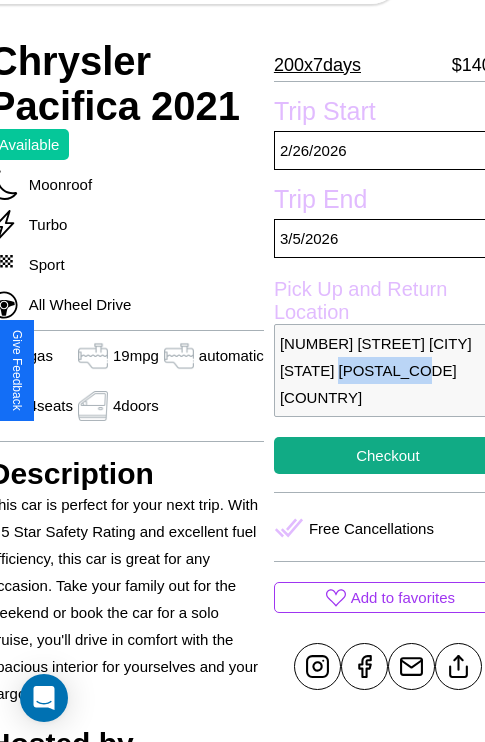 click on "241 Church Street  San Francisco California 79373 United Kingdom" at bounding box center [388, 370] 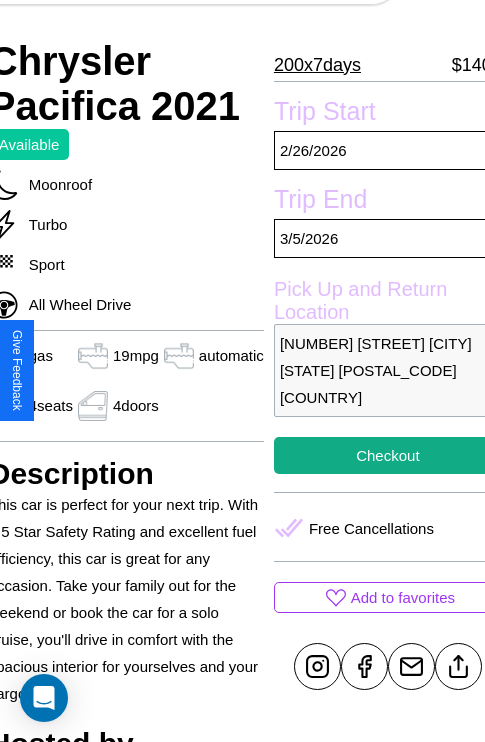 scroll, scrollTop: 526, scrollLeft: 84, axis: both 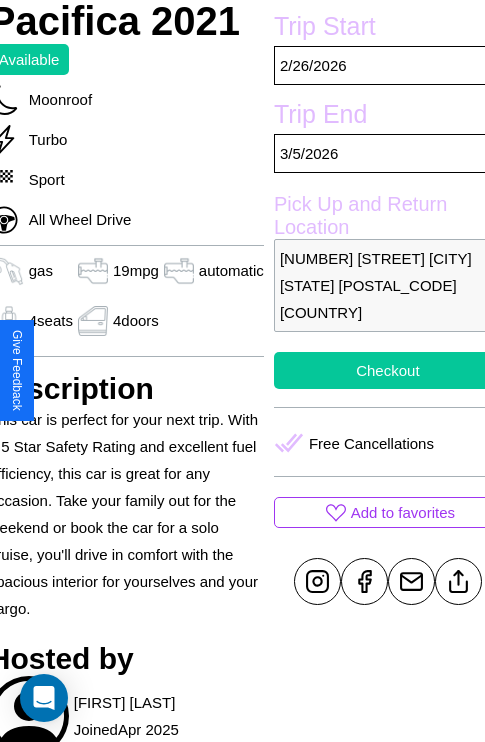 click on "Checkout" at bounding box center [388, 370] 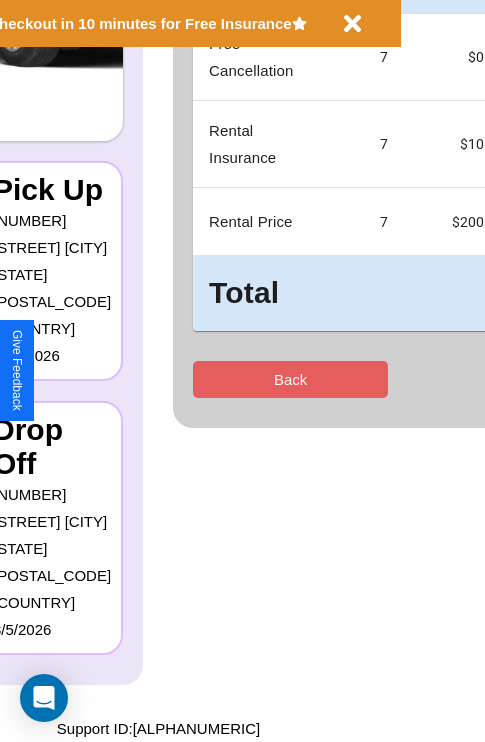 scroll, scrollTop: 0, scrollLeft: 0, axis: both 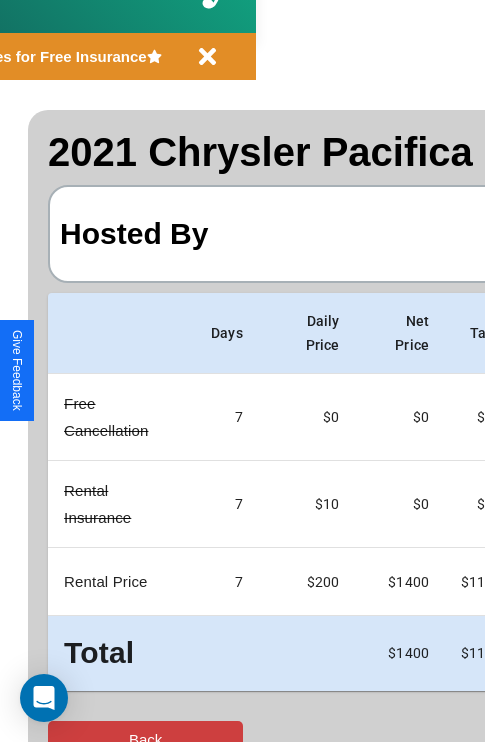 click on "Back" at bounding box center (145, 739) 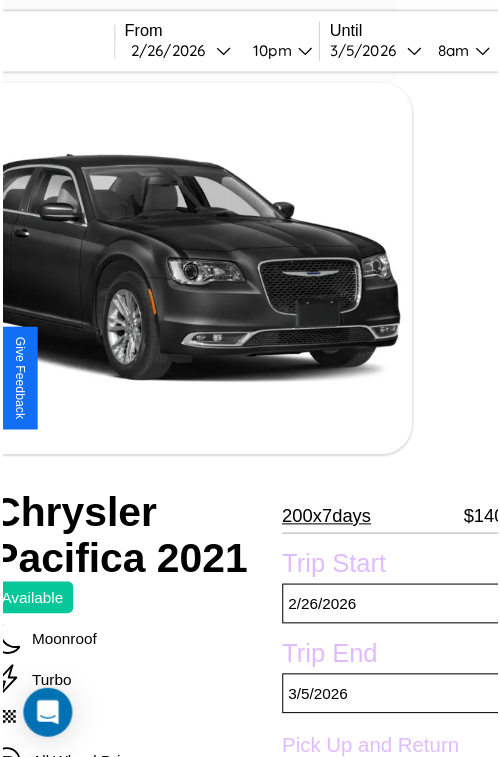 scroll, scrollTop: 668, scrollLeft: 84, axis: both 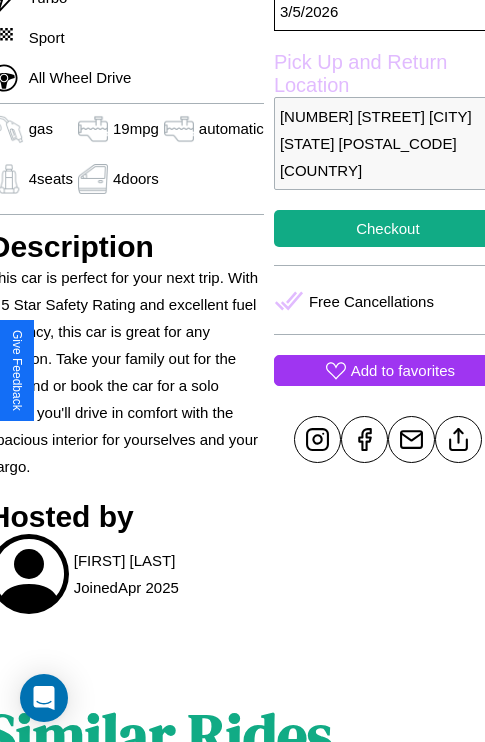 click on "Add to favorites" at bounding box center [403, 370] 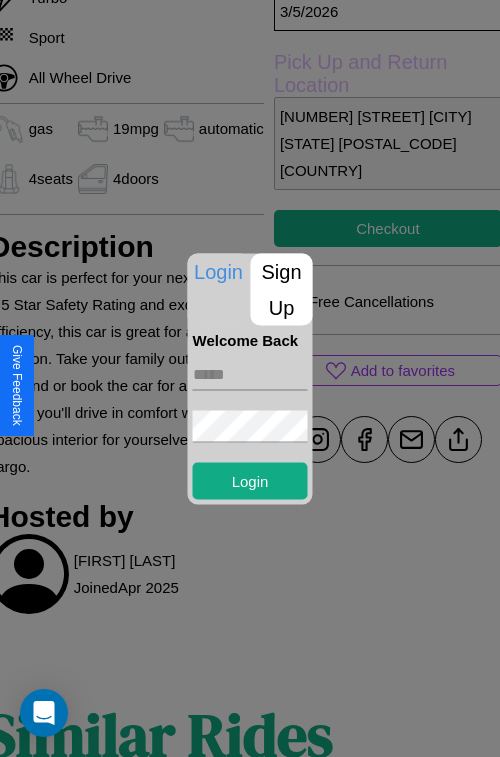 click on "Sign Up" at bounding box center (282, 289) 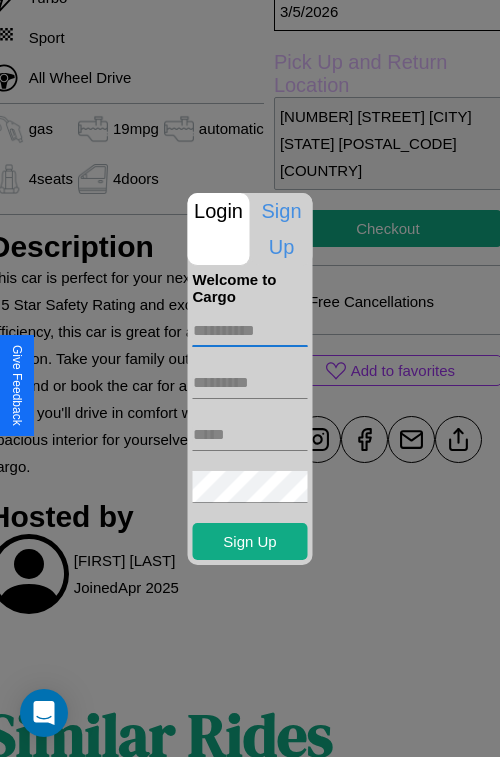 click at bounding box center [250, 331] 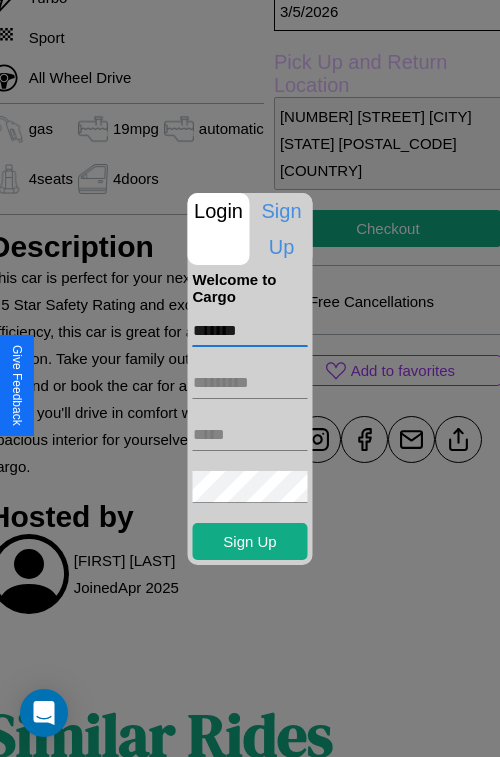 type on "*******" 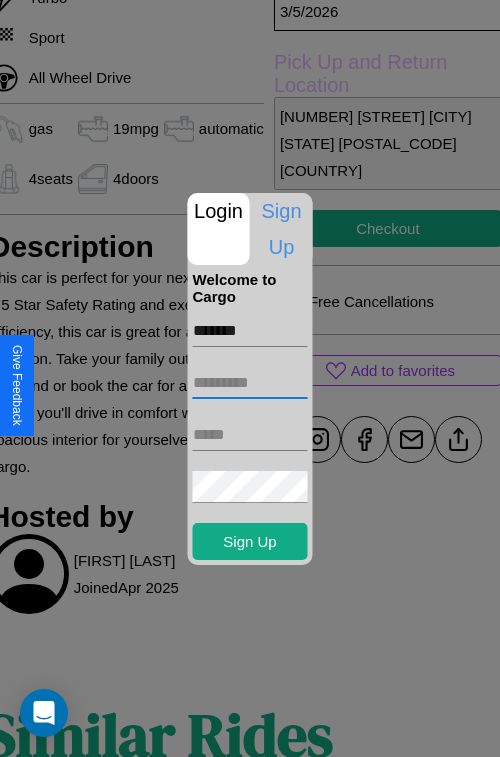 click at bounding box center (250, 383) 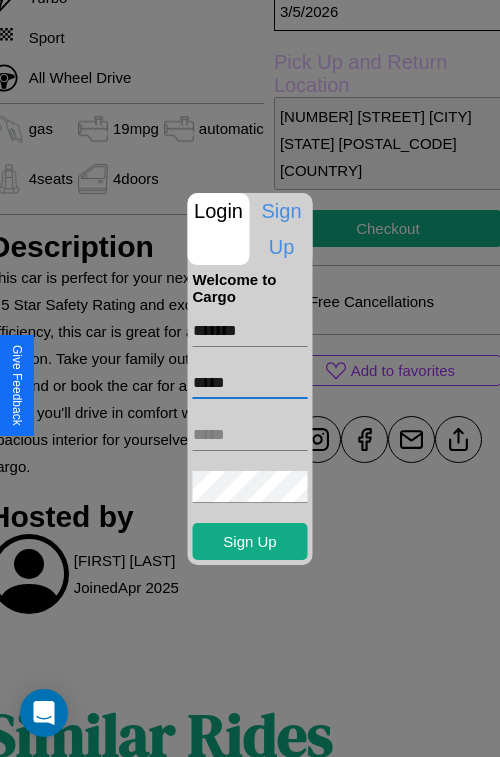 type on "*****" 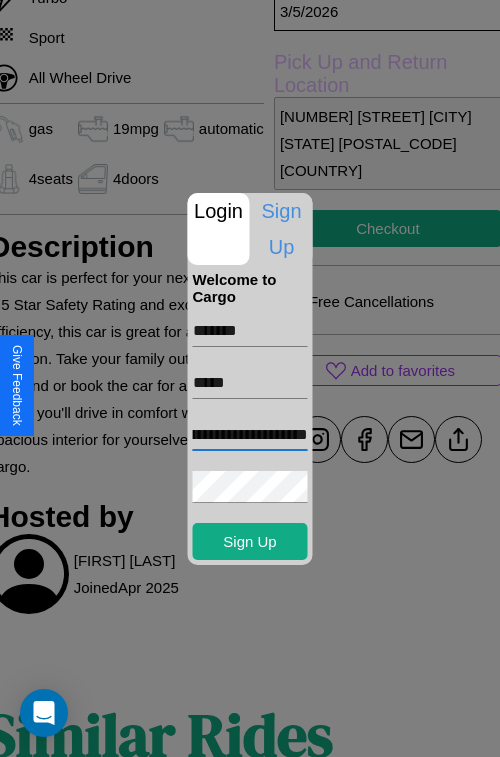 scroll, scrollTop: 0, scrollLeft: 85, axis: horizontal 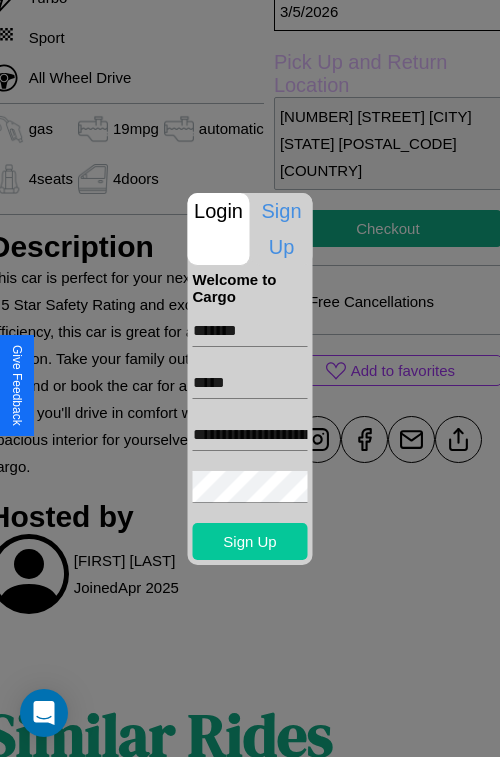 click on "Sign Up" at bounding box center (250, 541) 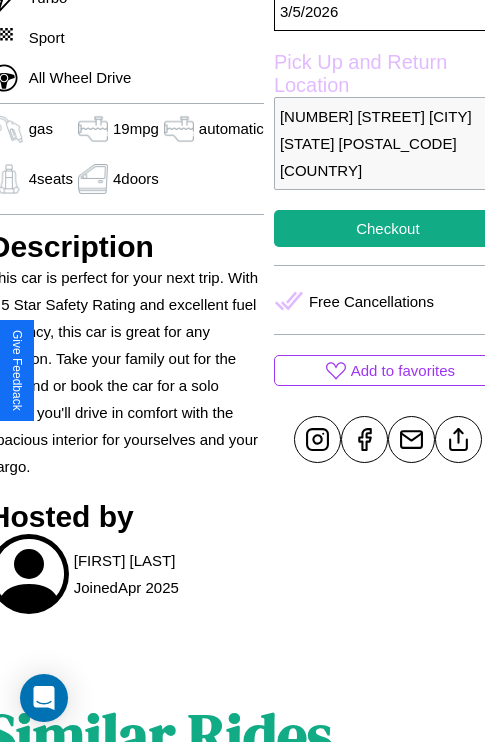 scroll, scrollTop: 668, scrollLeft: 84, axis: both 